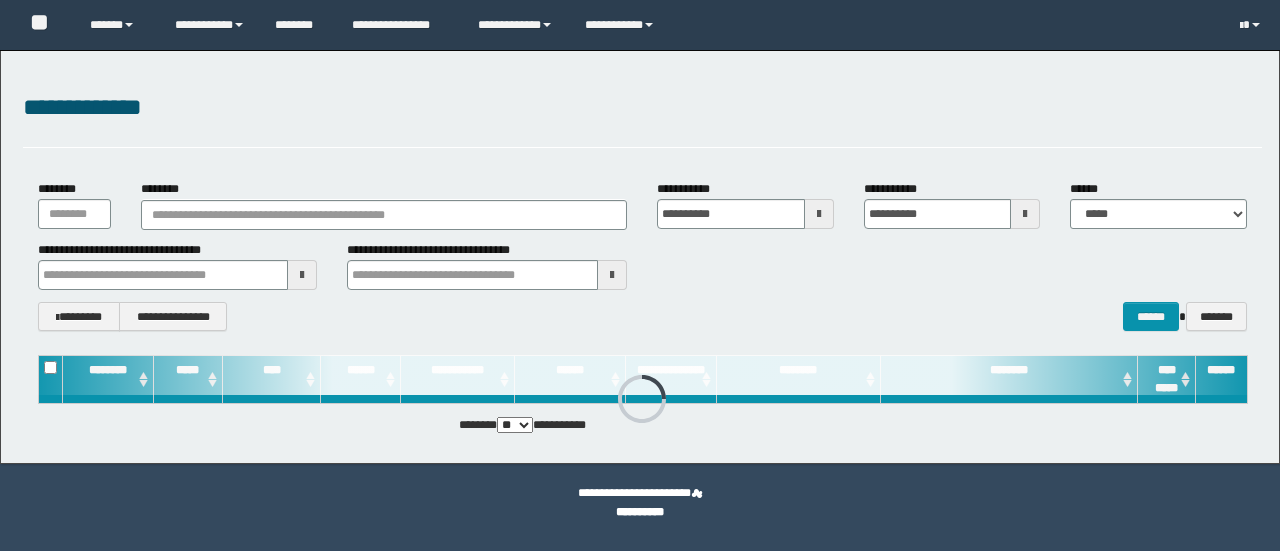 scroll, scrollTop: 0, scrollLeft: 0, axis: both 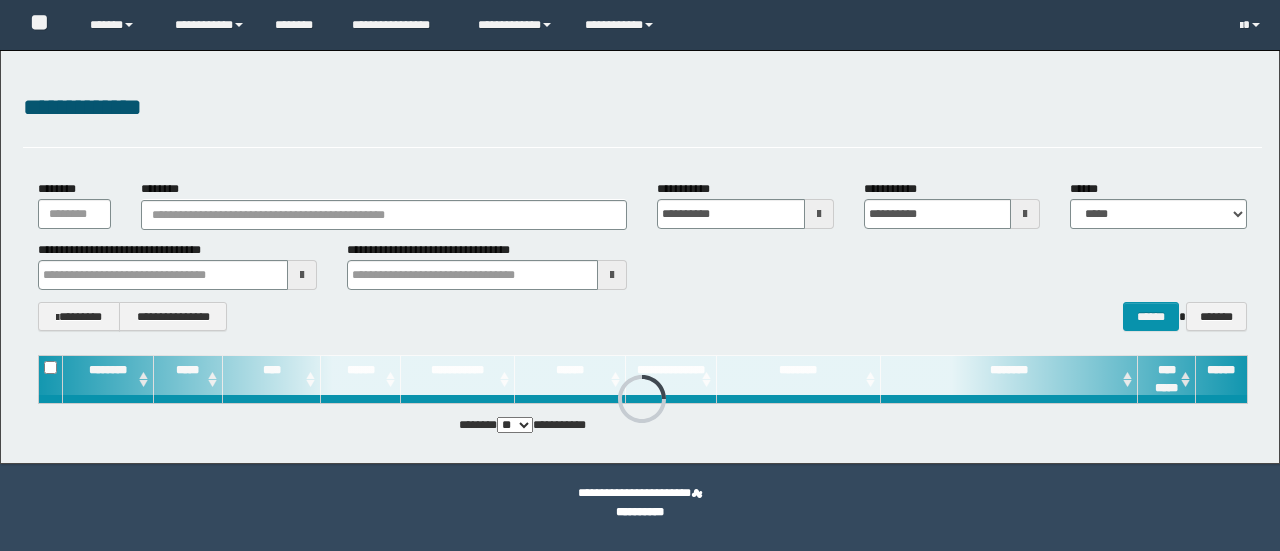 click on "**********" at bounding box center (642, 255) 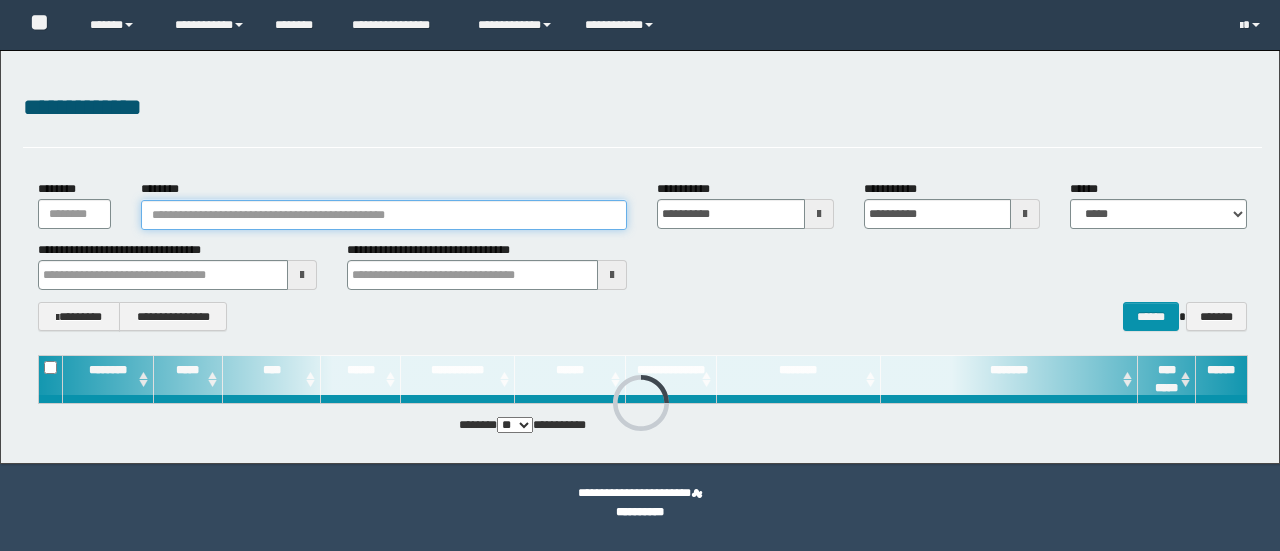 click on "********" at bounding box center [384, 215] 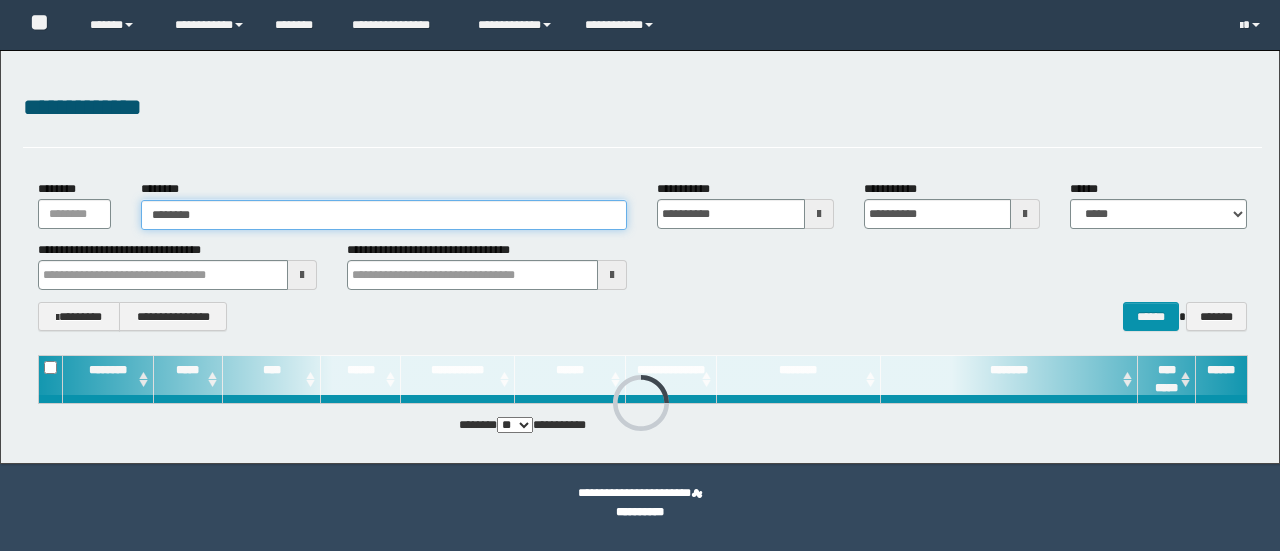 scroll, scrollTop: 0, scrollLeft: 0, axis: both 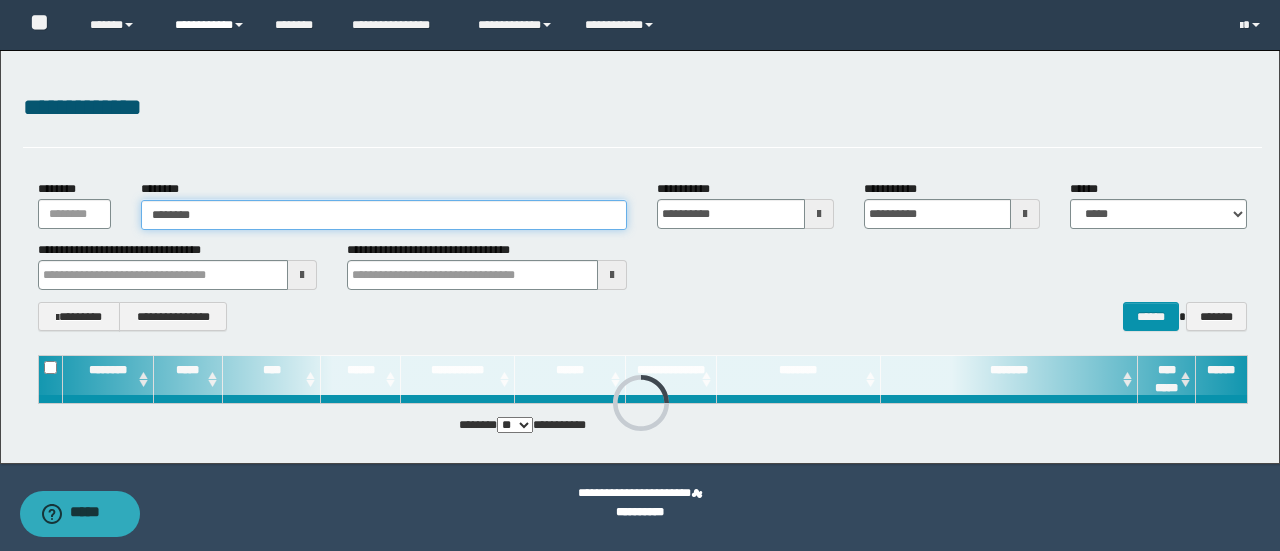 type on "********" 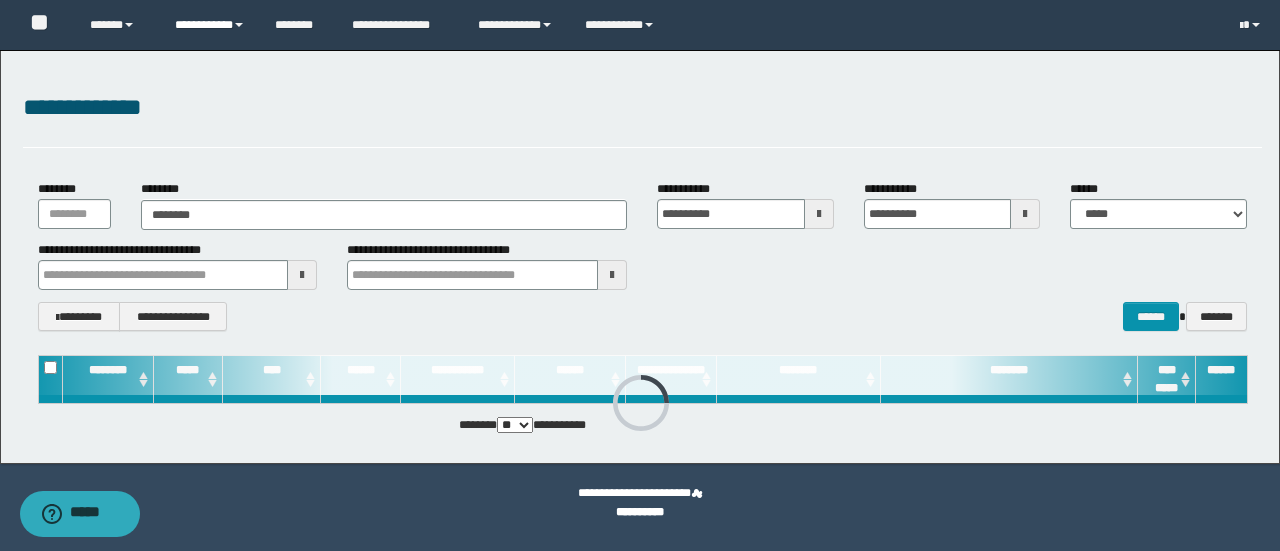click on "**********" at bounding box center [210, 25] 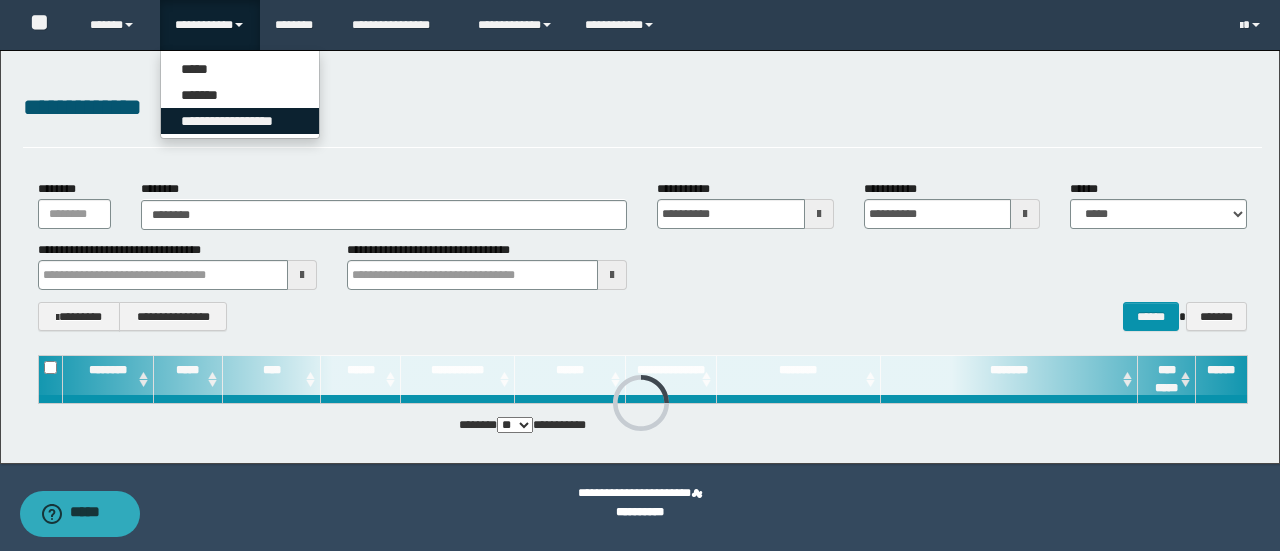 click on "**********" at bounding box center [240, 121] 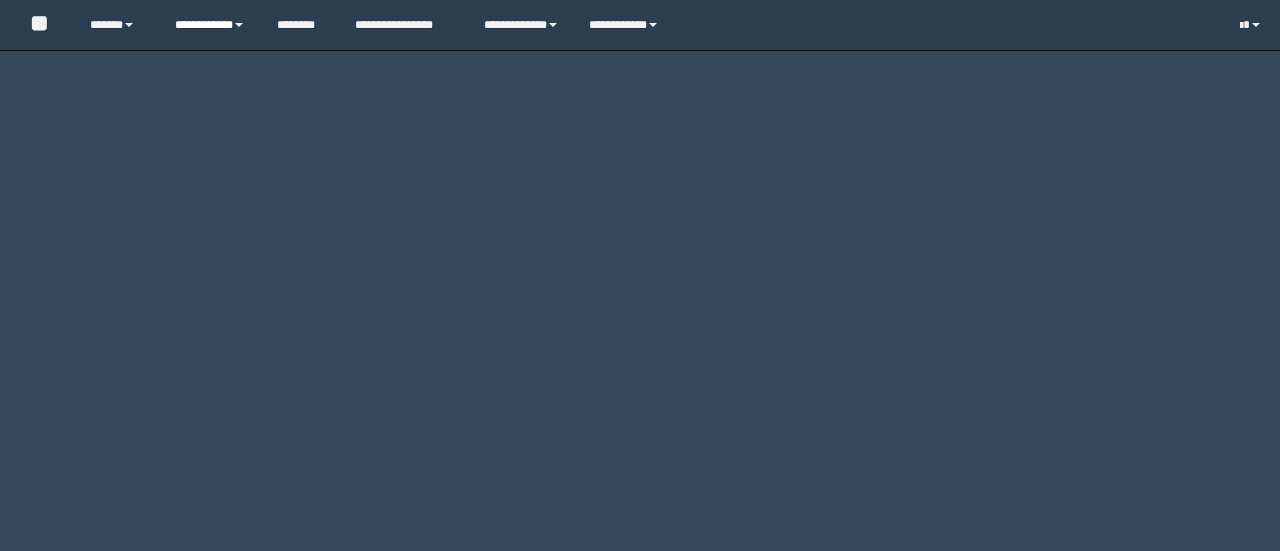 scroll, scrollTop: 0, scrollLeft: 0, axis: both 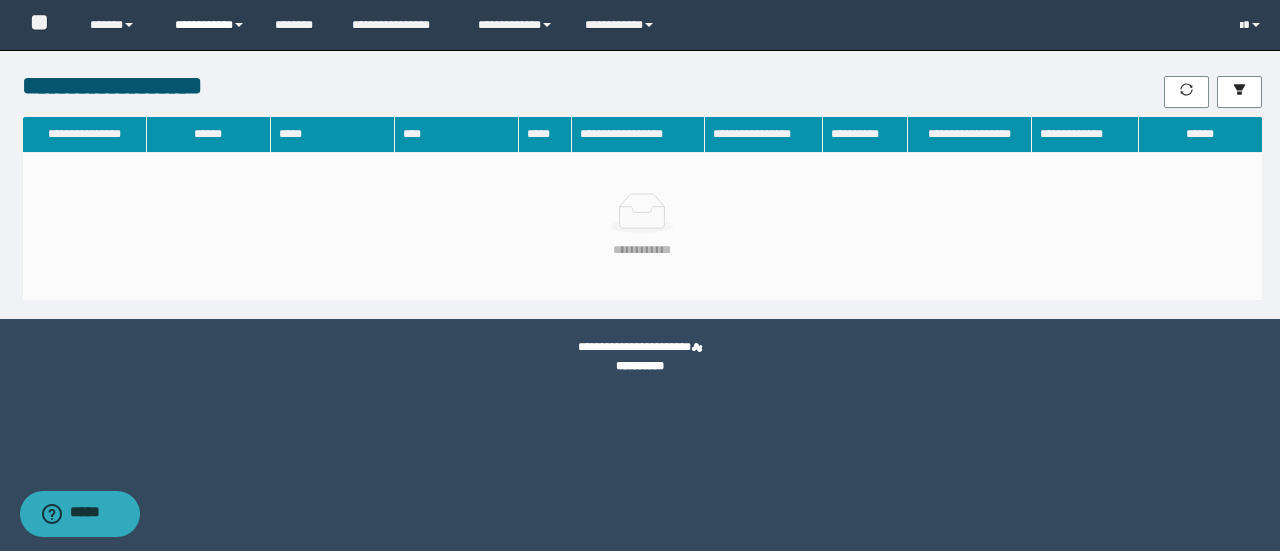 click on "**********" at bounding box center (210, 25) 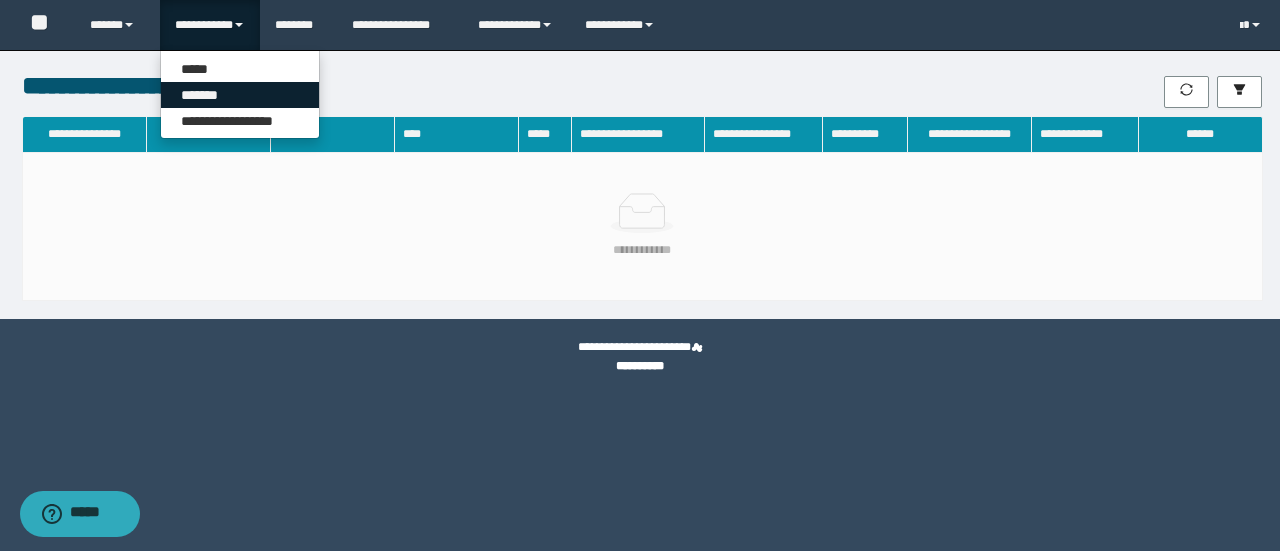 click on "*******" at bounding box center [240, 95] 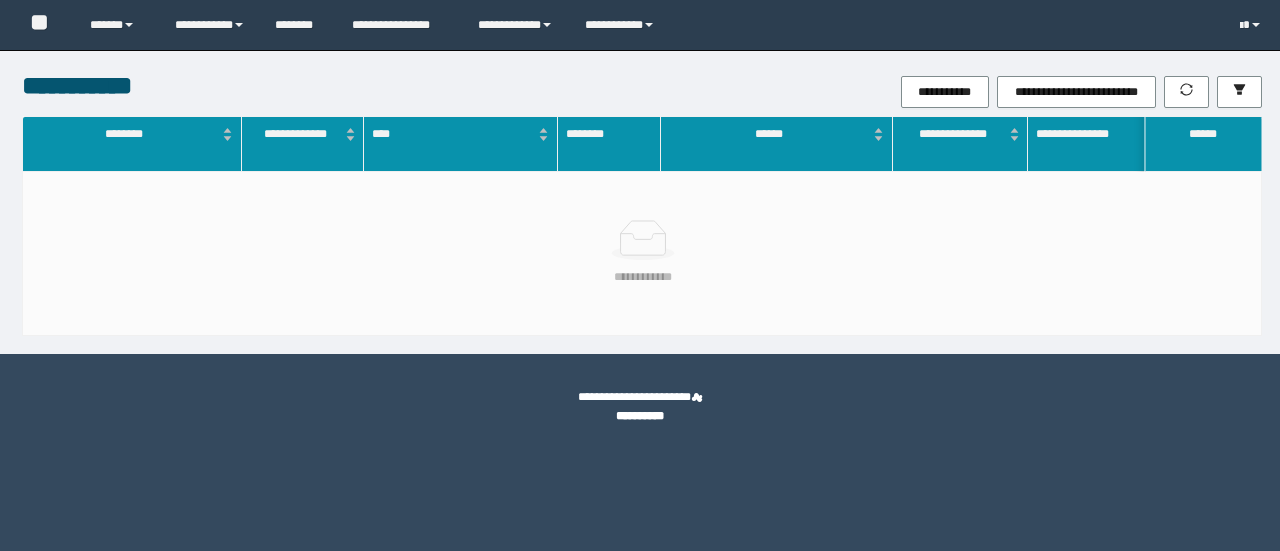 scroll, scrollTop: 0, scrollLeft: 0, axis: both 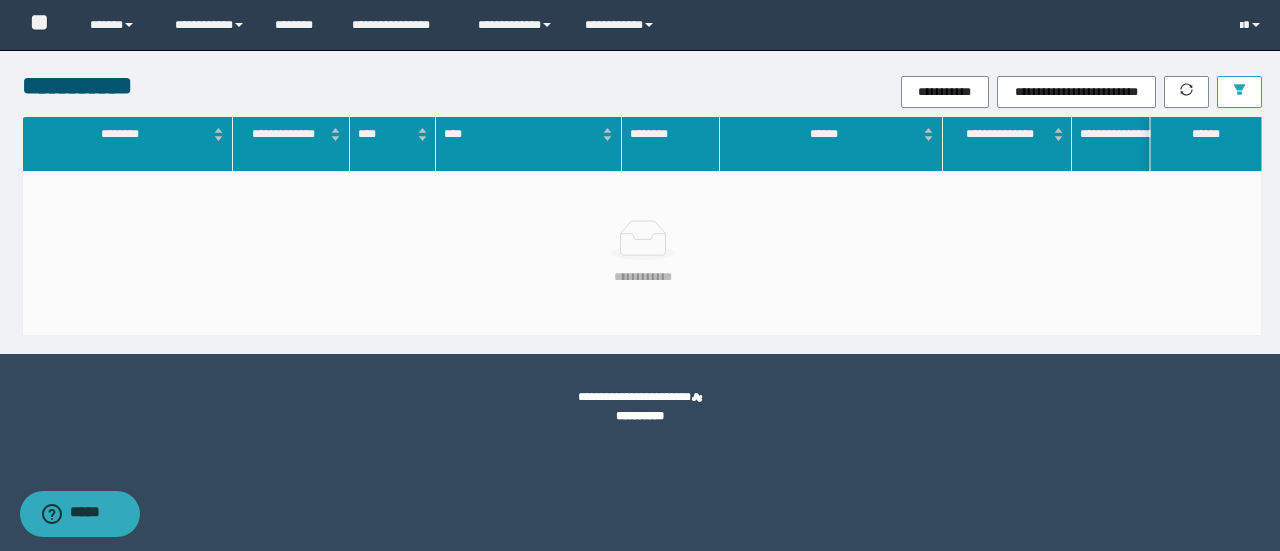 click at bounding box center [1239, 92] 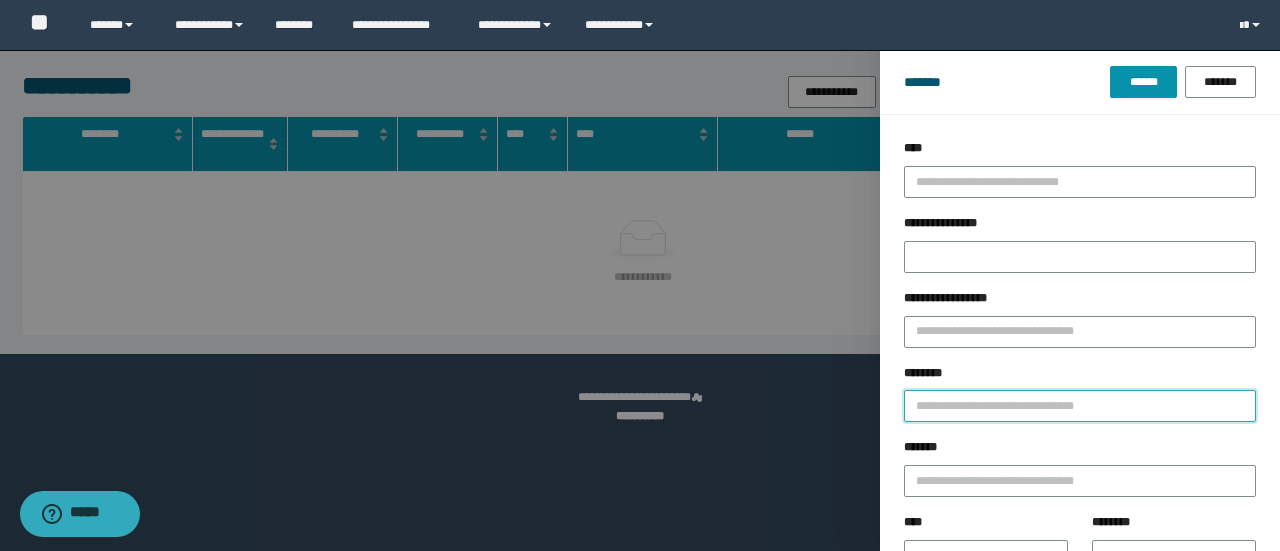 click on "********" at bounding box center (1080, 406) 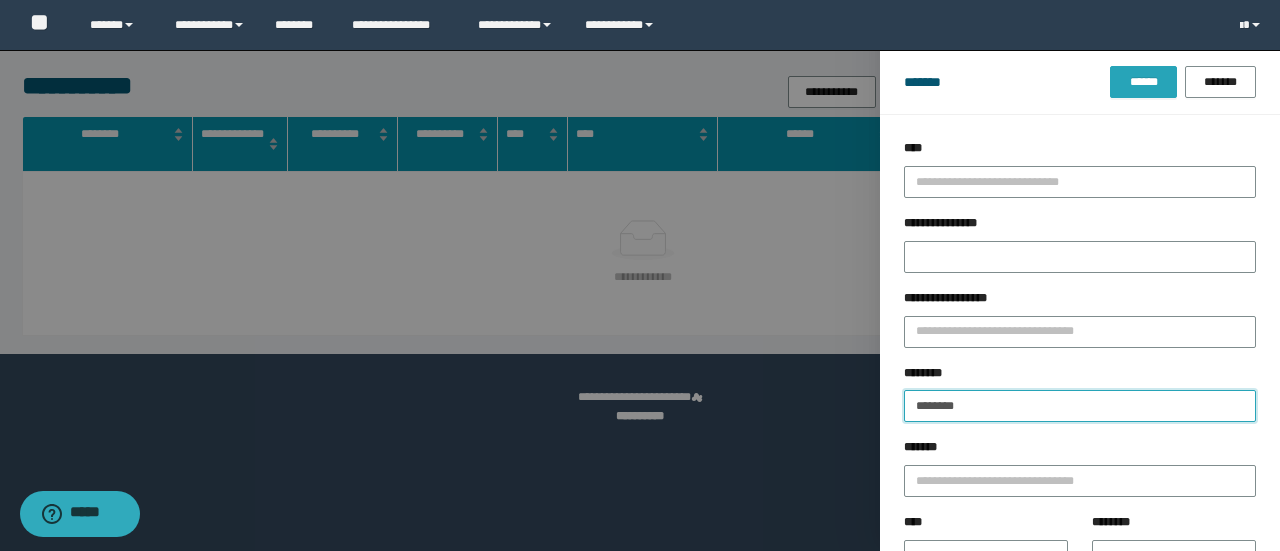 type on "********" 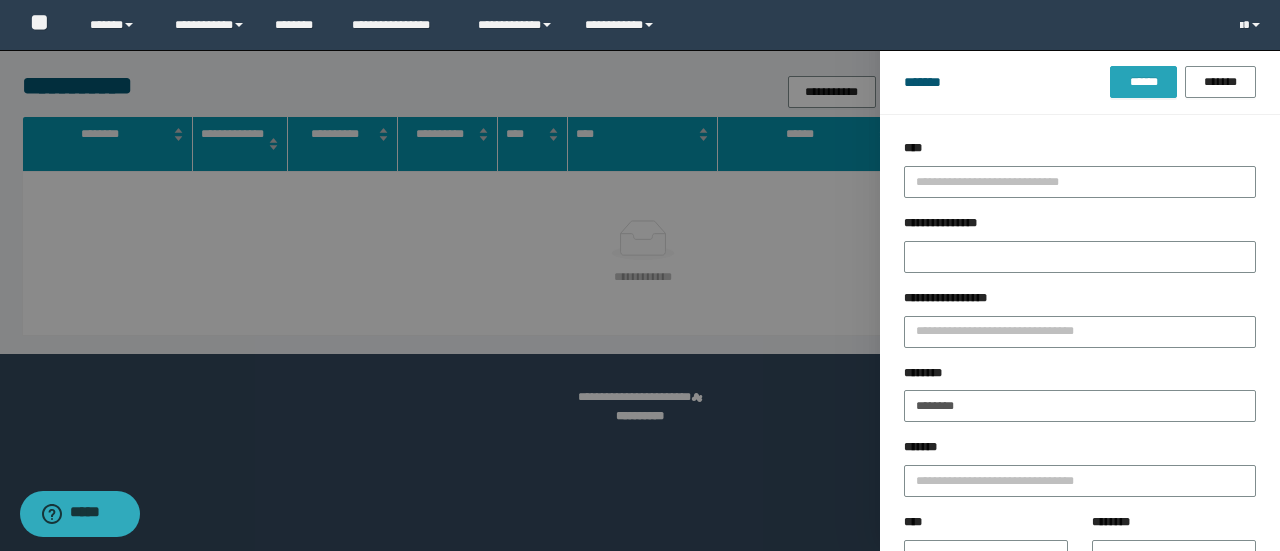 click on "******" at bounding box center (1143, 82) 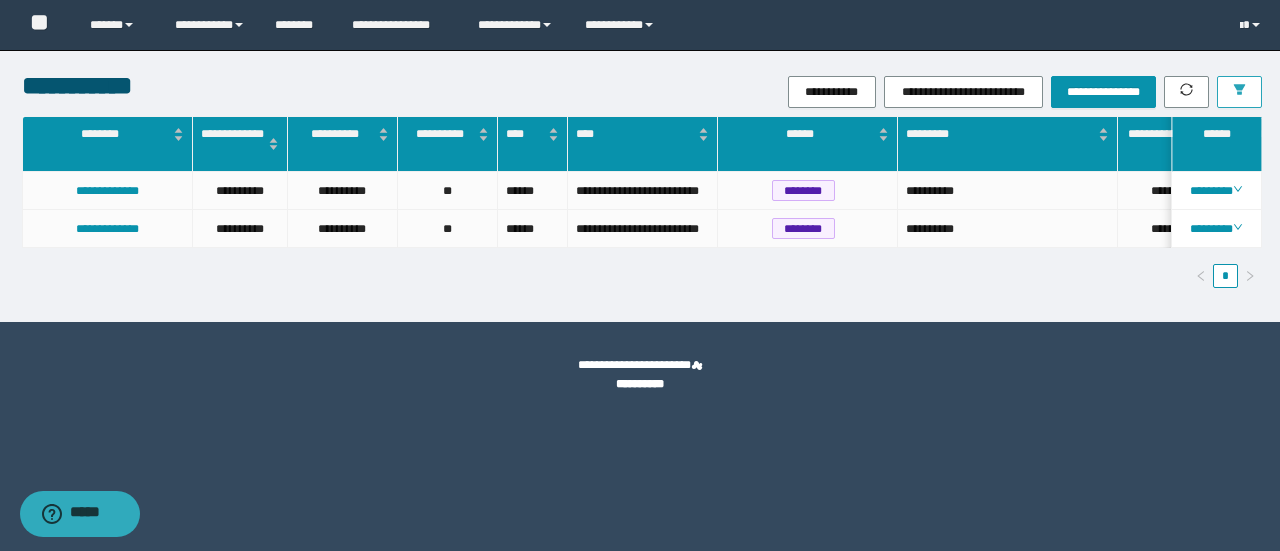 scroll, scrollTop: 0, scrollLeft: 34, axis: horizontal 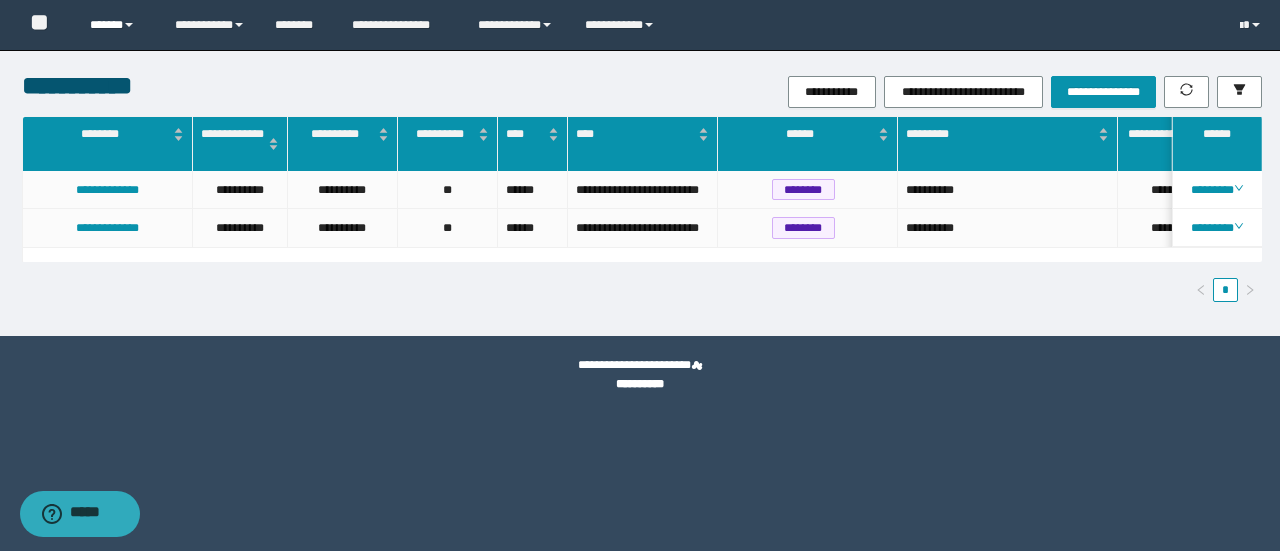 click on "******" at bounding box center (117, 25) 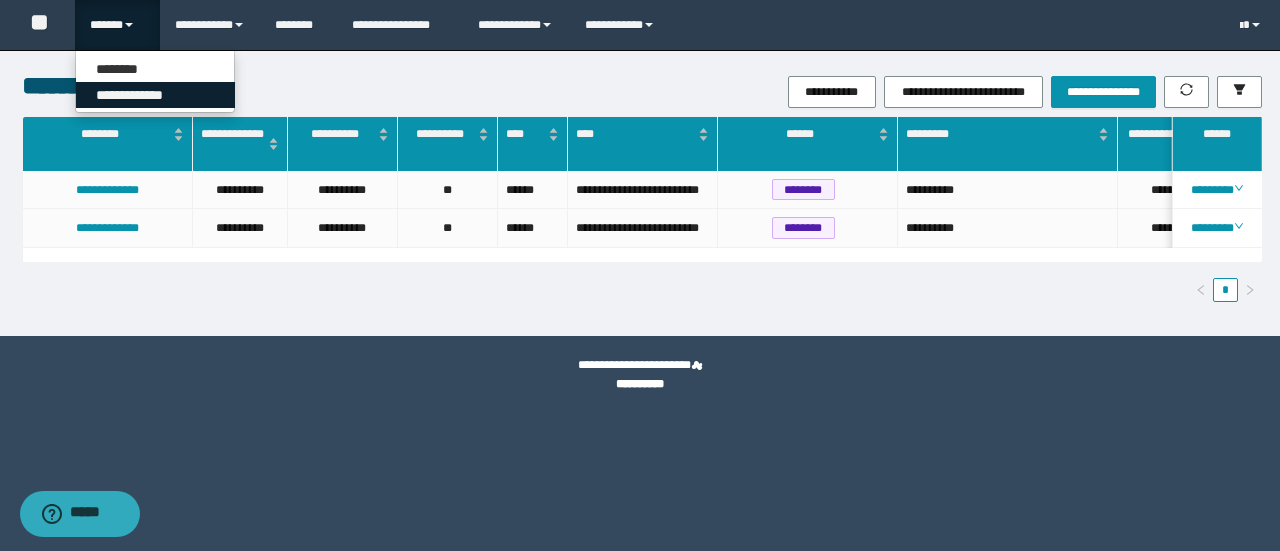 click on "**********" at bounding box center [155, 95] 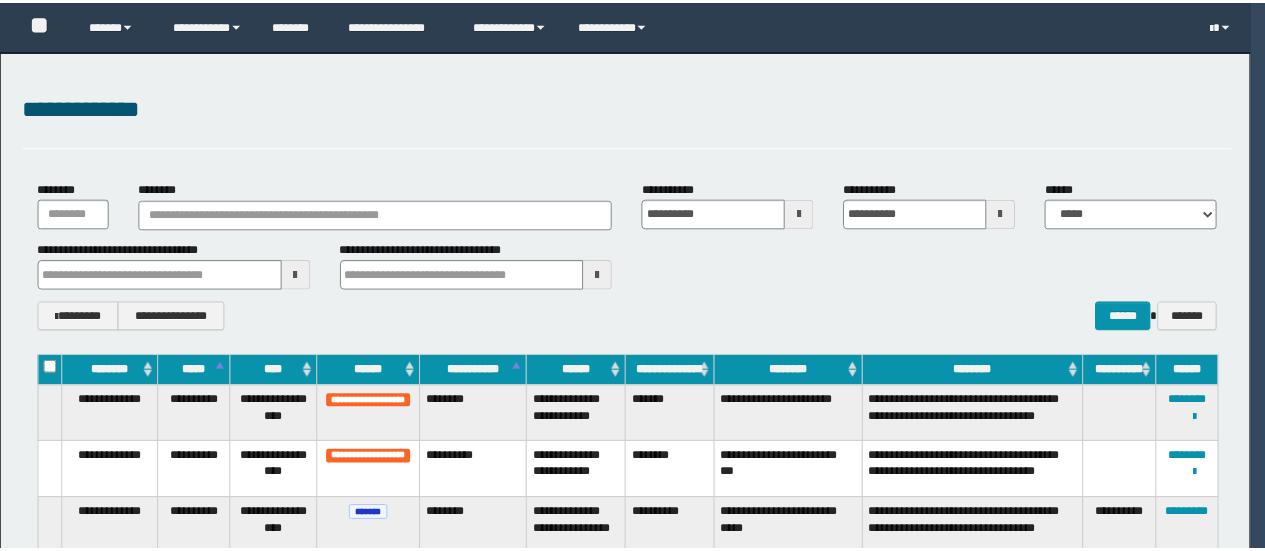 scroll, scrollTop: 0, scrollLeft: 0, axis: both 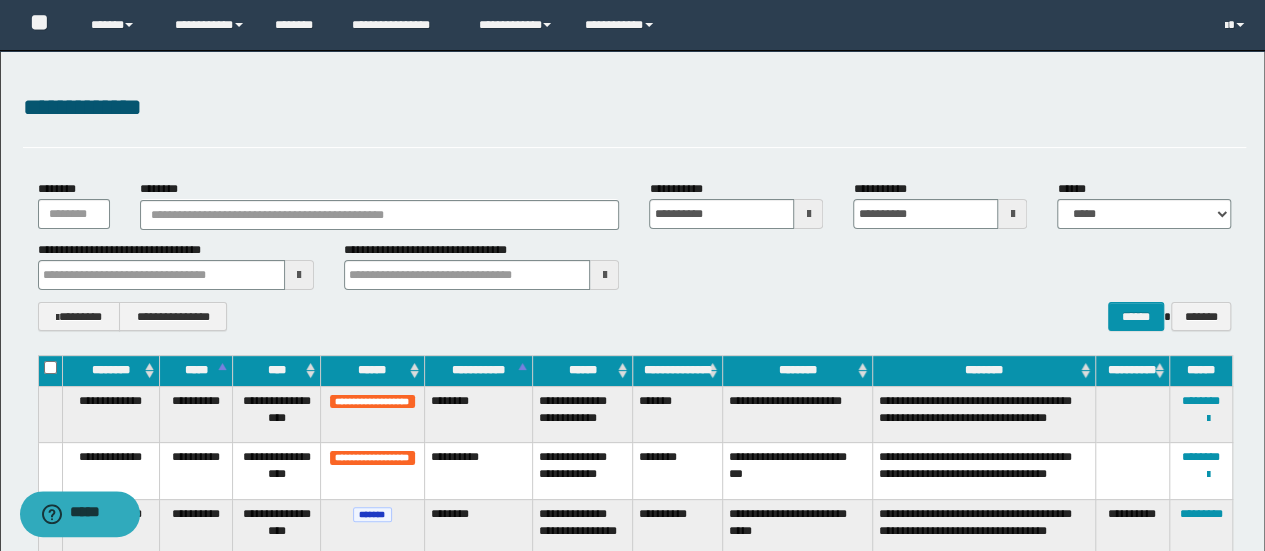 drag, startPoint x: 439, startPoint y: 231, endPoint x: 429, endPoint y: 216, distance: 18.027756 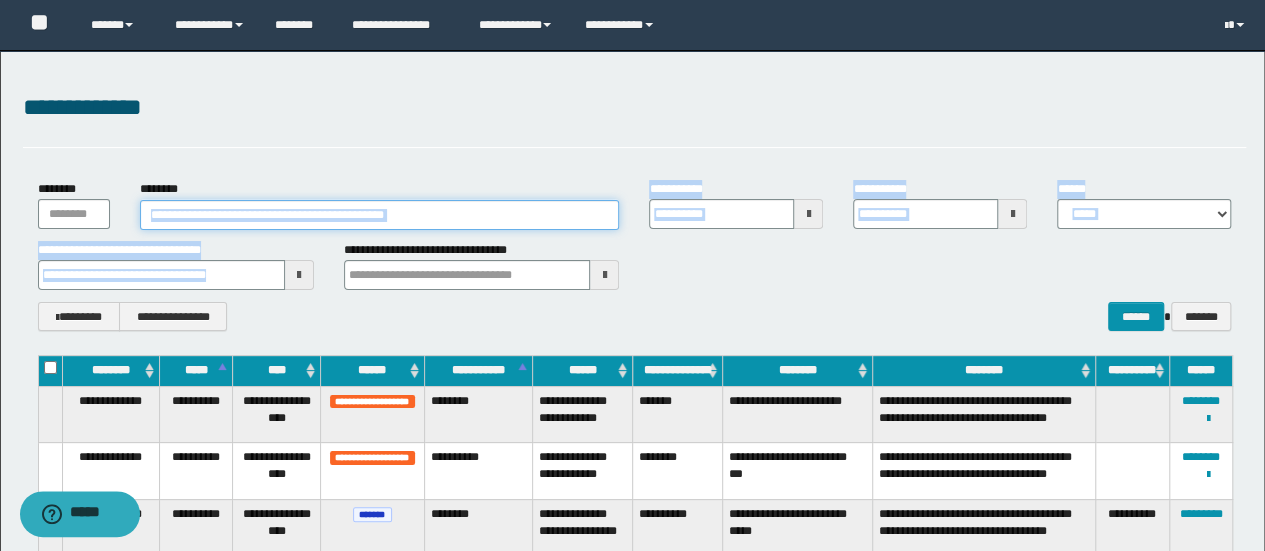click on "********" at bounding box center [380, 215] 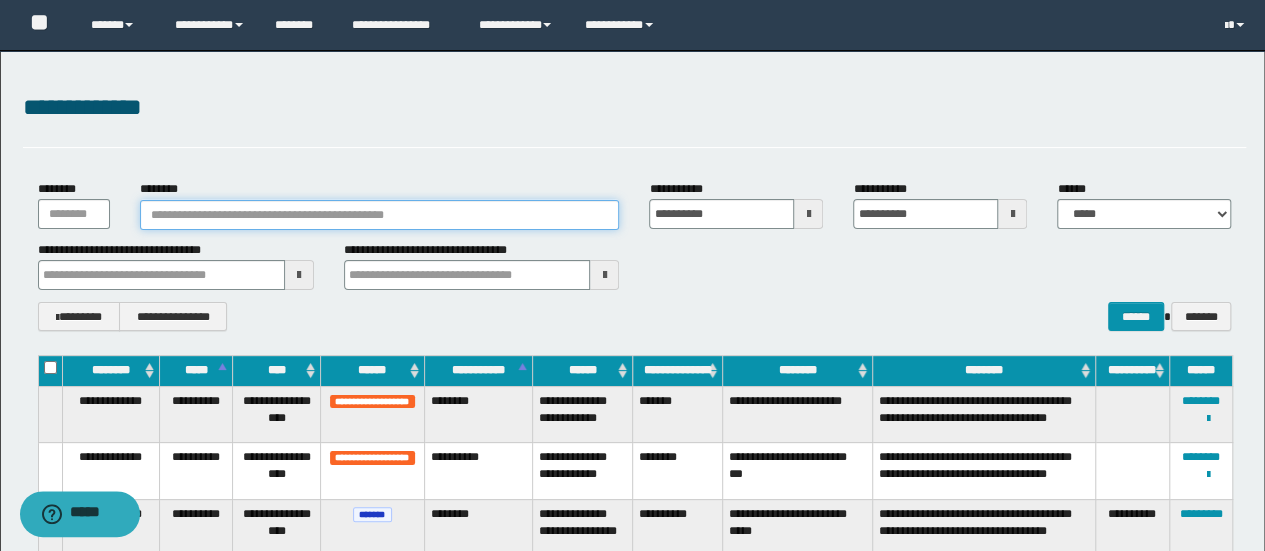 click on "********" at bounding box center [380, 215] 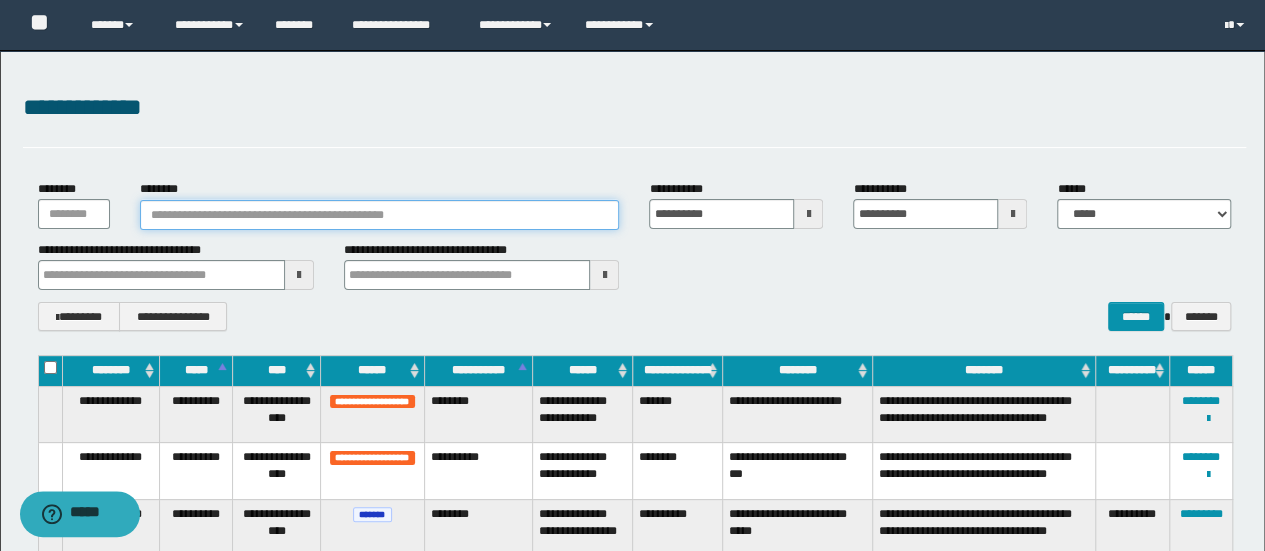 paste on "**********" 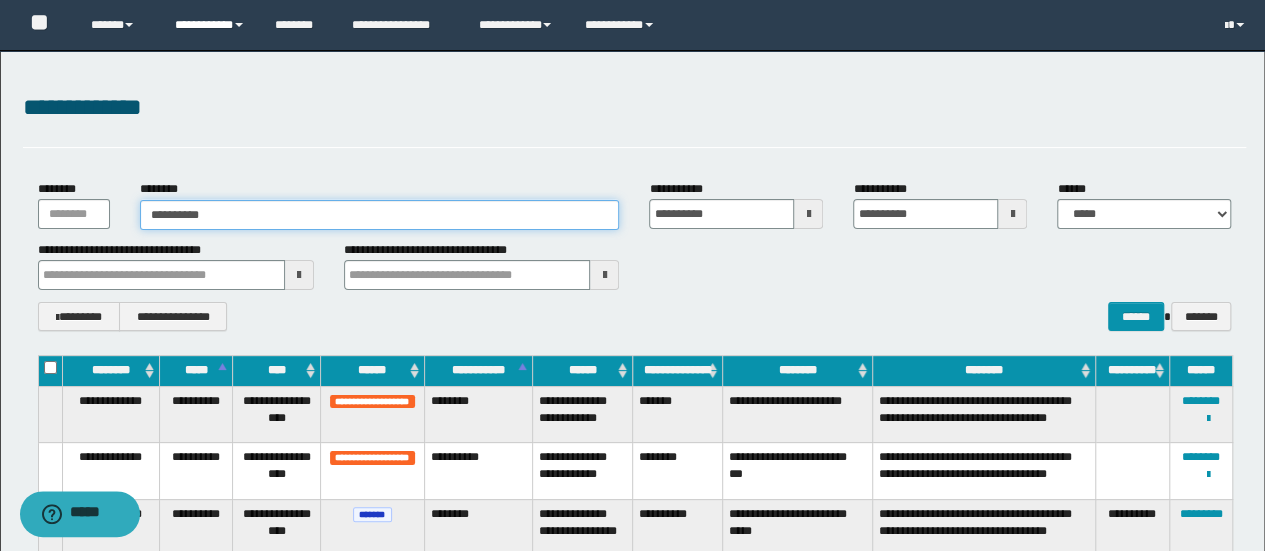 type on "**********" 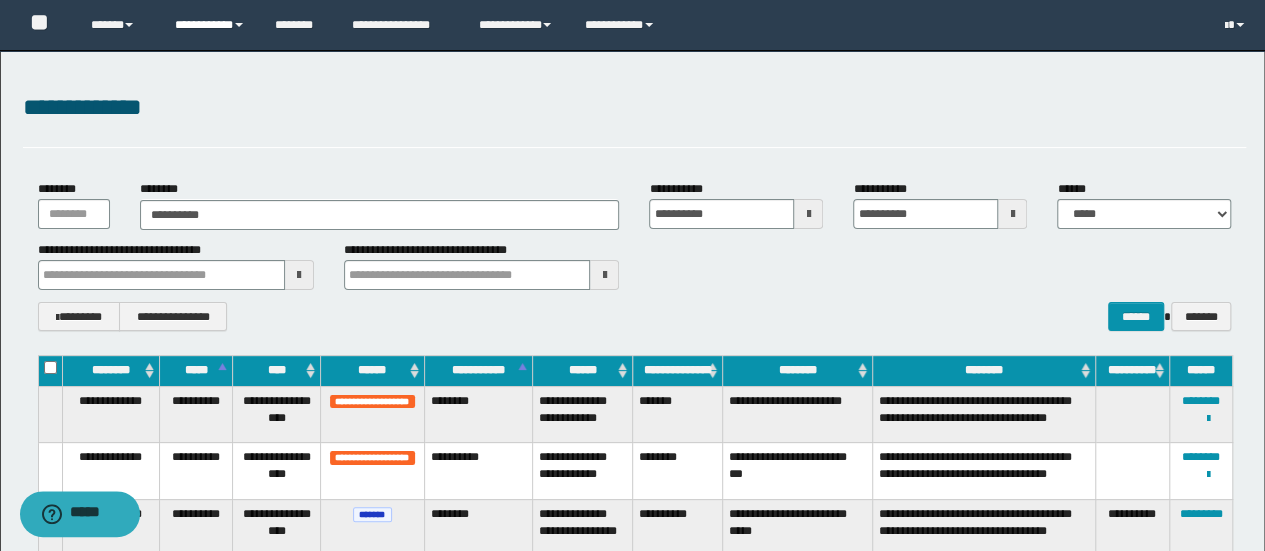 click on "**********" at bounding box center [210, 25] 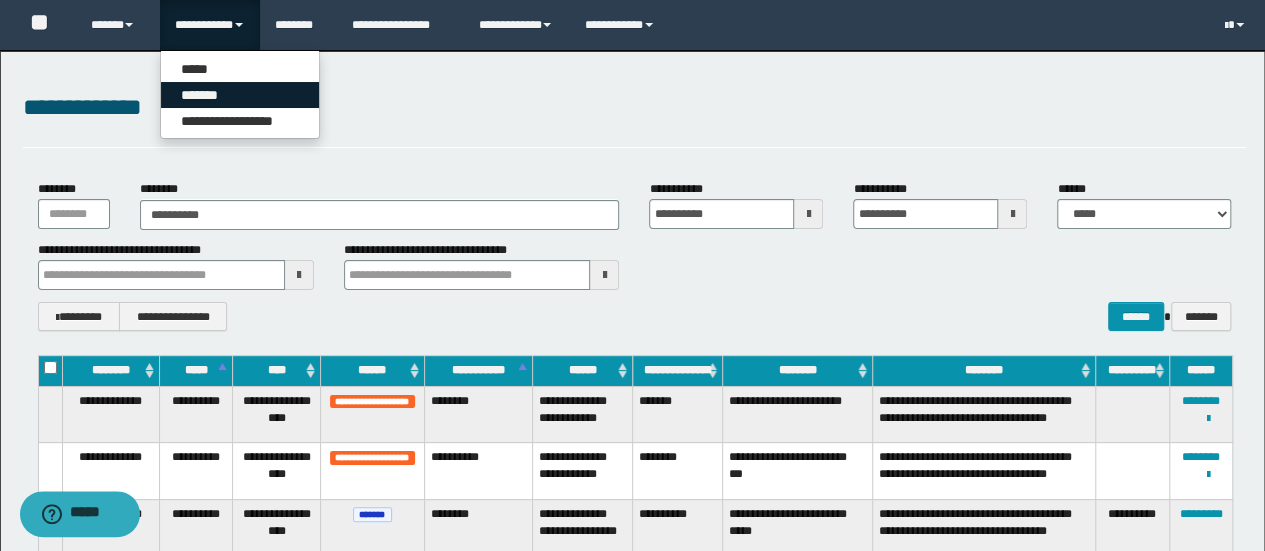 click on "*******" at bounding box center [240, 95] 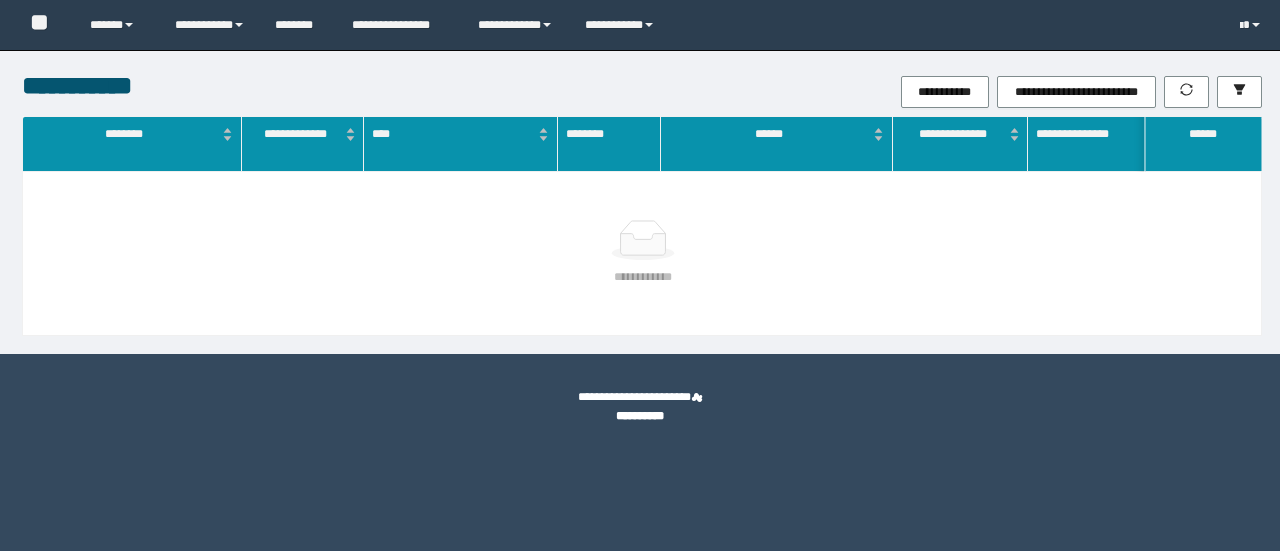 scroll, scrollTop: 0, scrollLeft: 0, axis: both 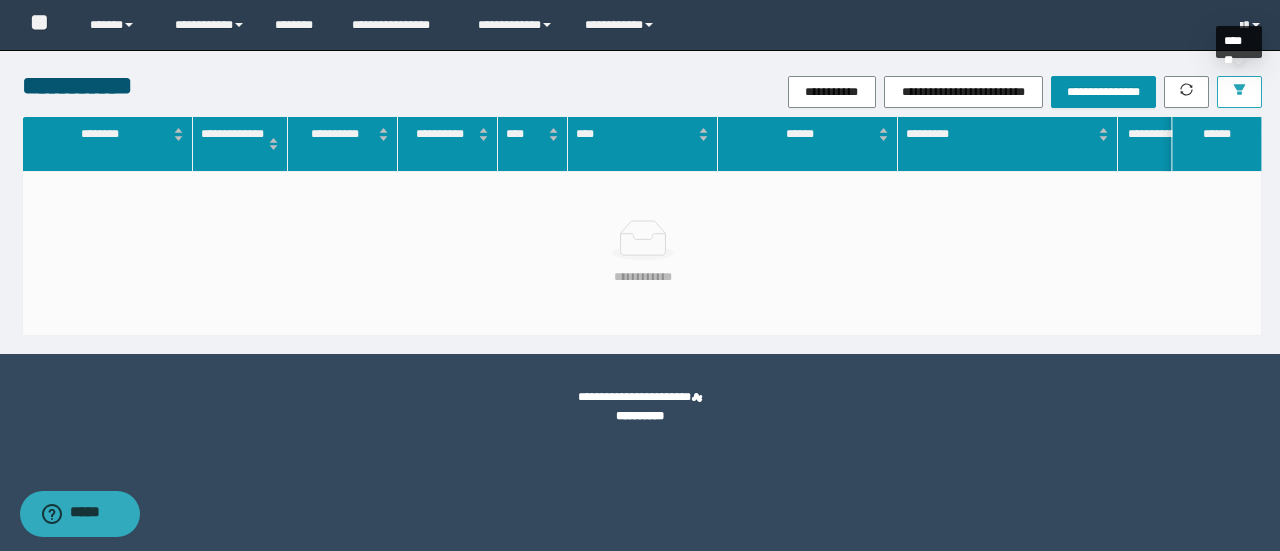 click at bounding box center (1239, 91) 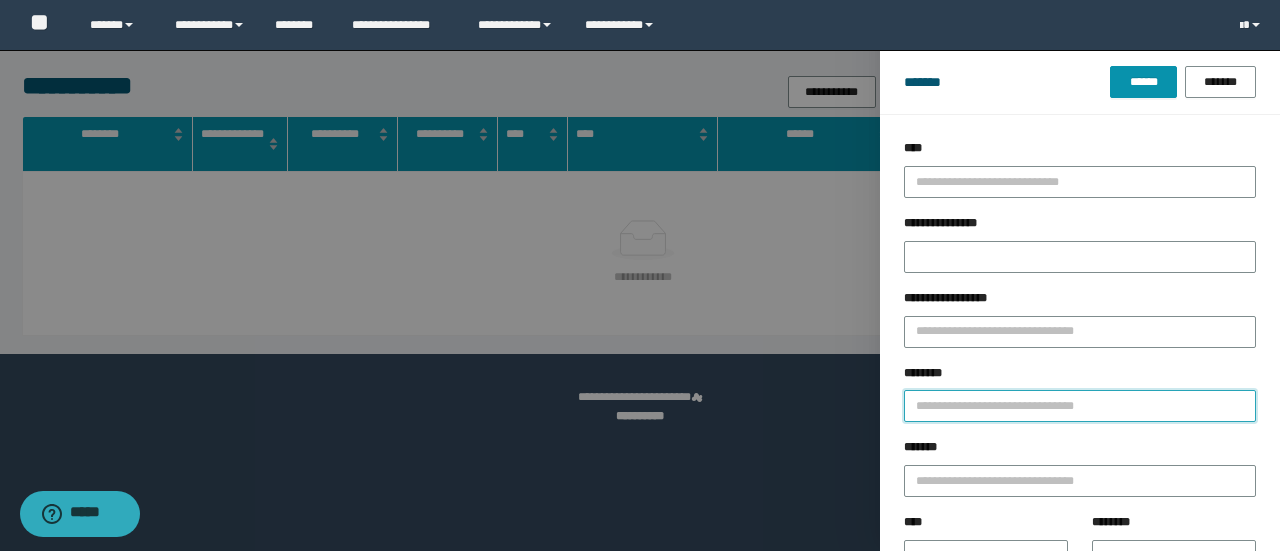 click on "********" at bounding box center (1080, 406) 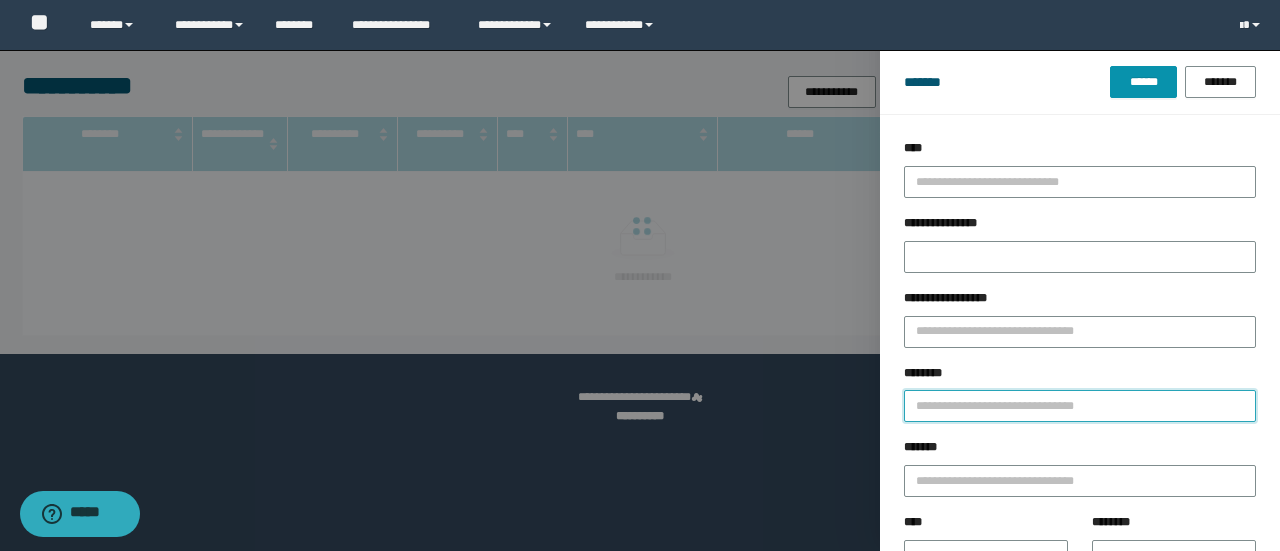 paste on "**********" 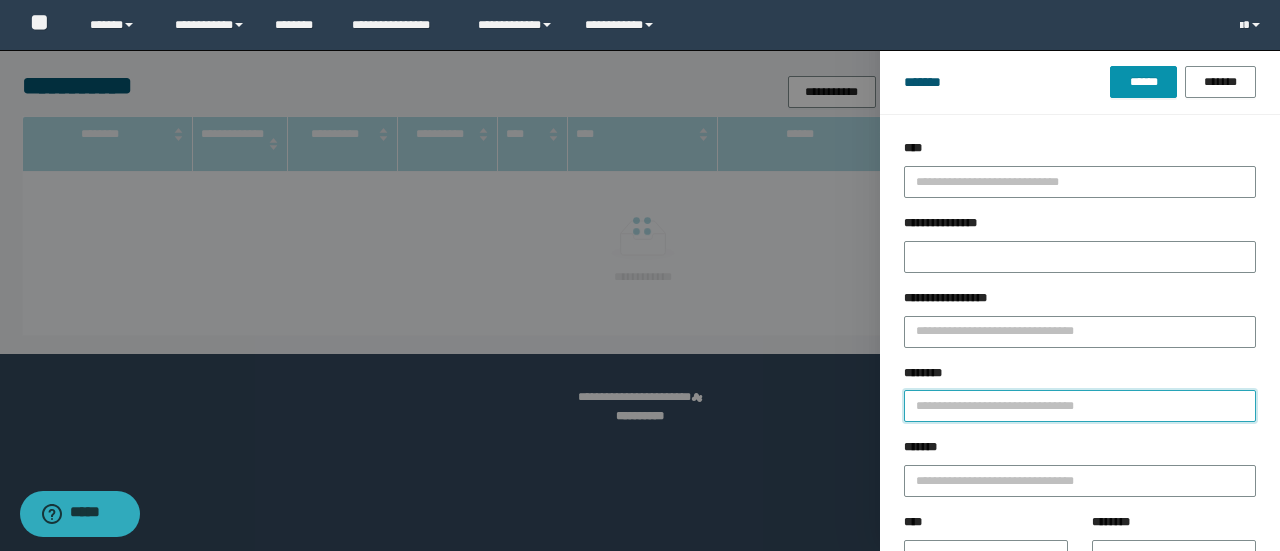 type on "**********" 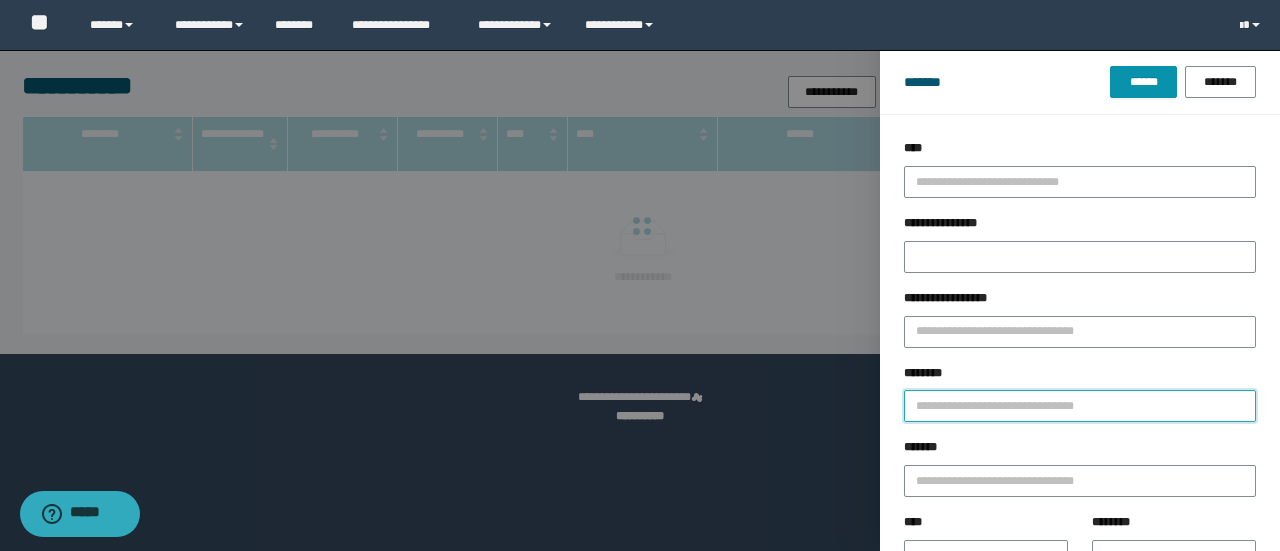 type 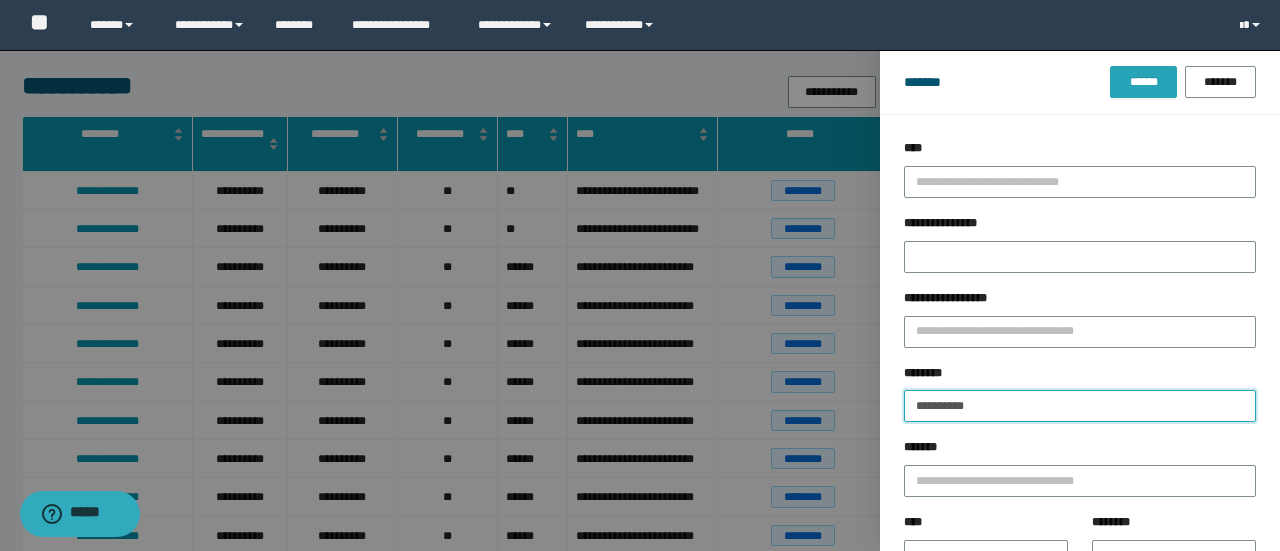 type on "**********" 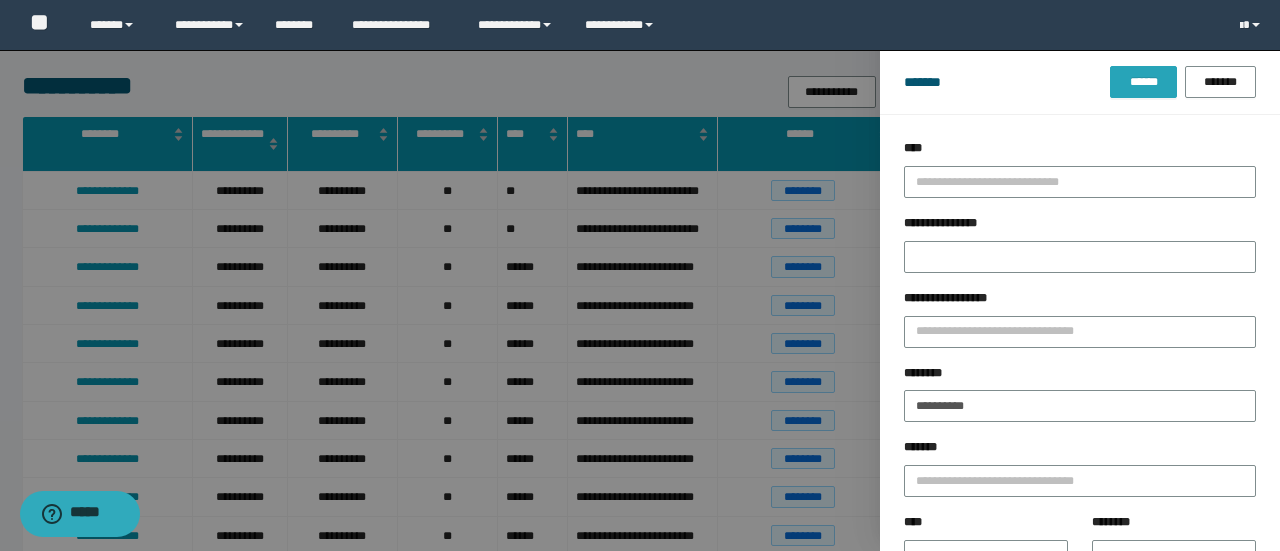 click on "******" at bounding box center (1143, 82) 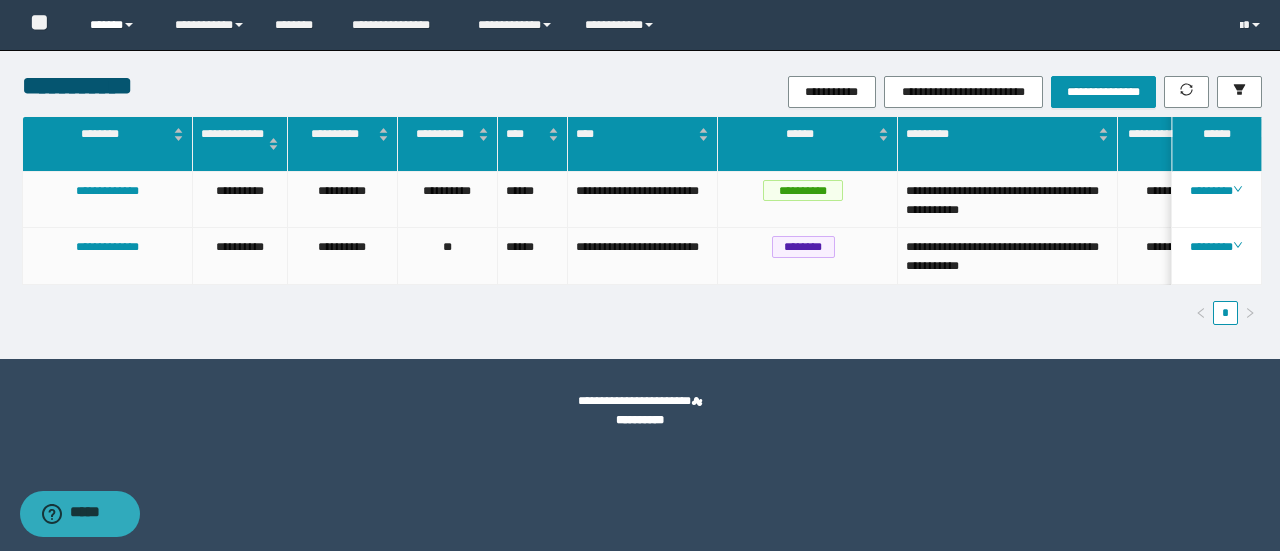 click on "******" at bounding box center [117, 25] 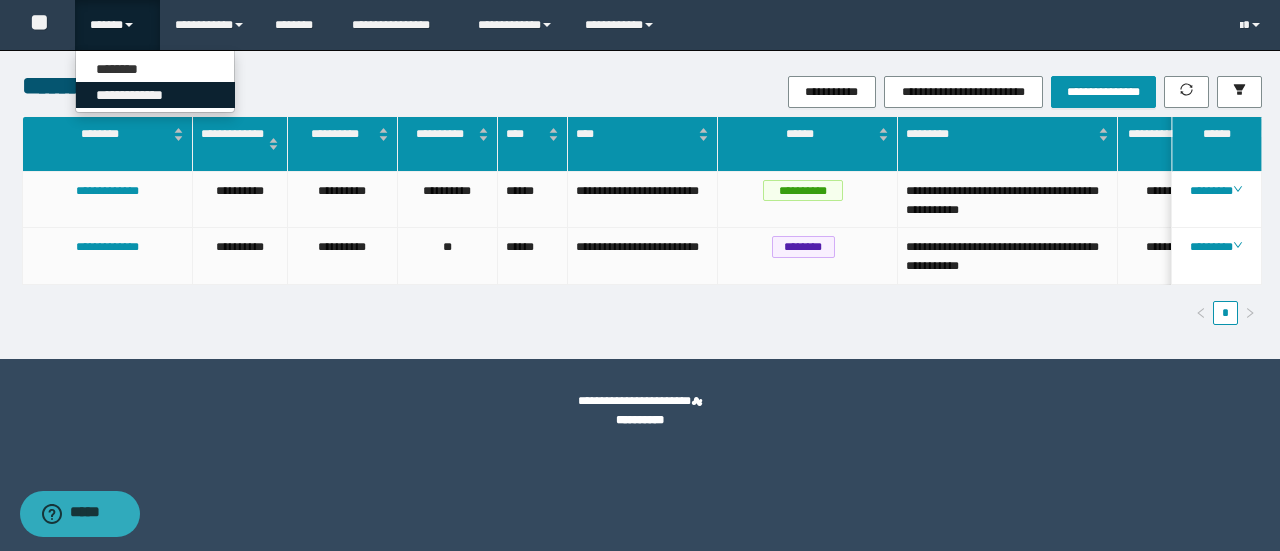 click on "**********" at bounding box center [155, 95] 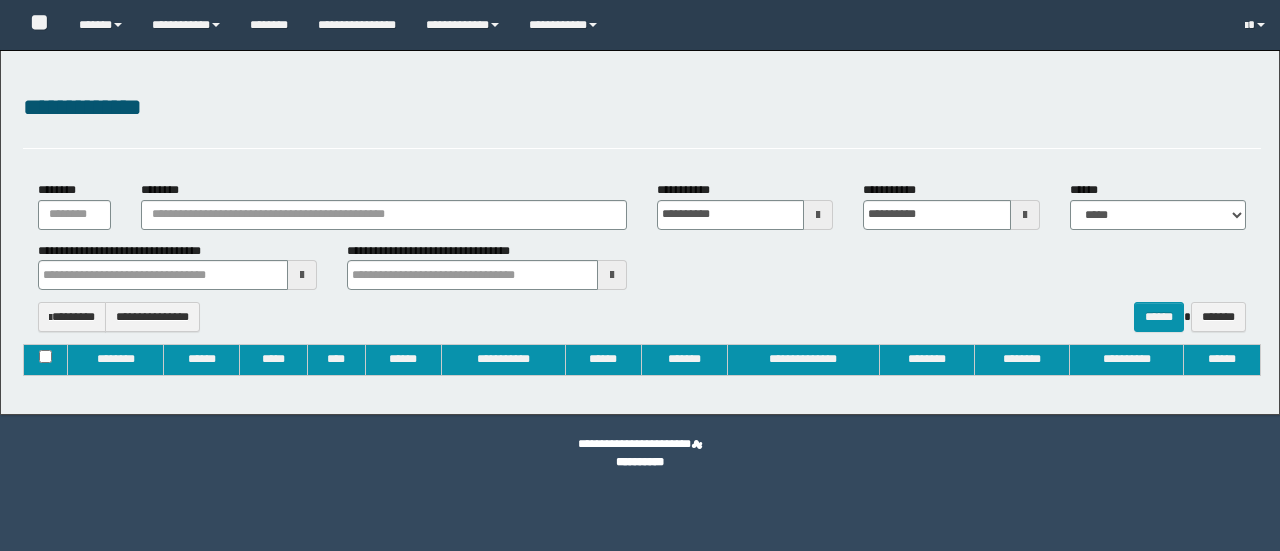 type on "**********" 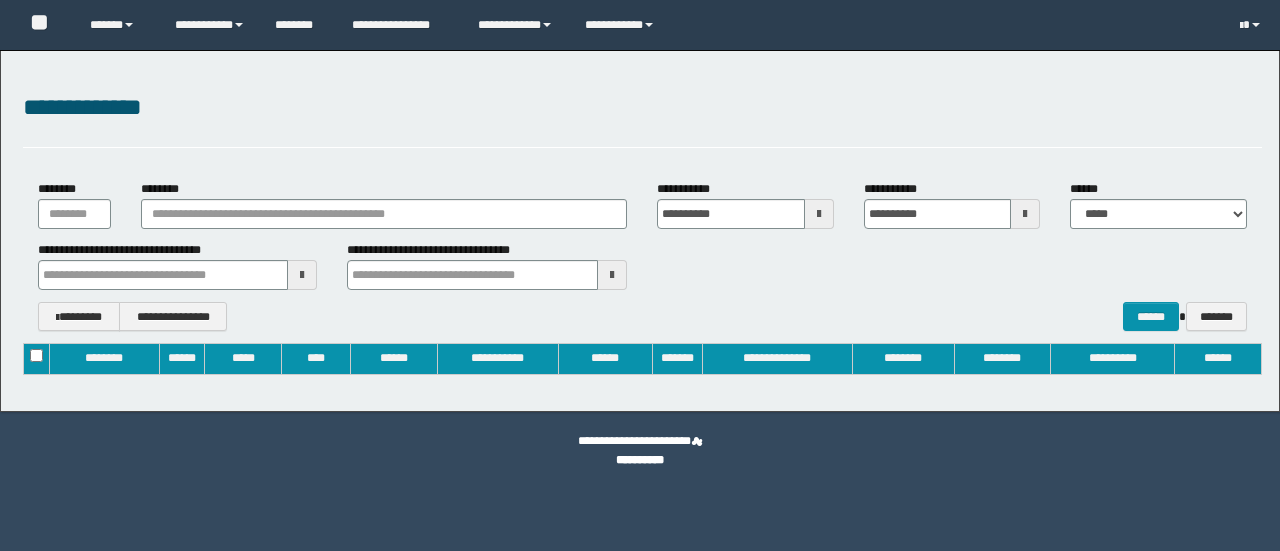 scroll, scrollTop: 0, scrollLeft: 0, axis: both 